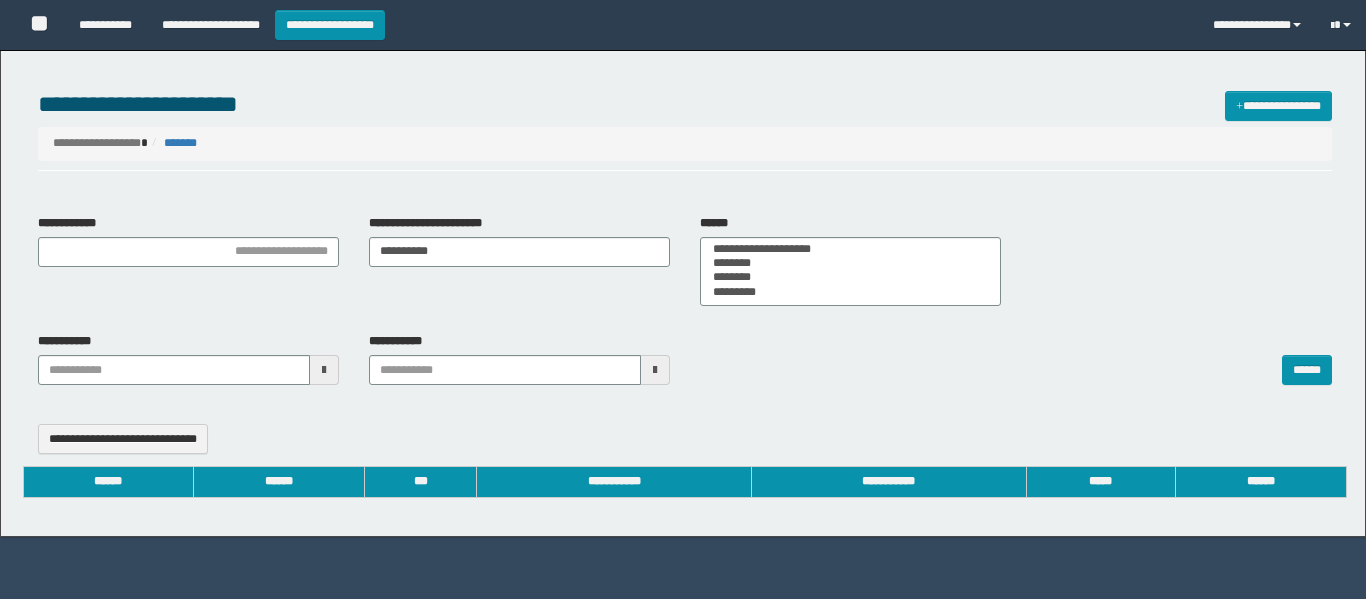 select 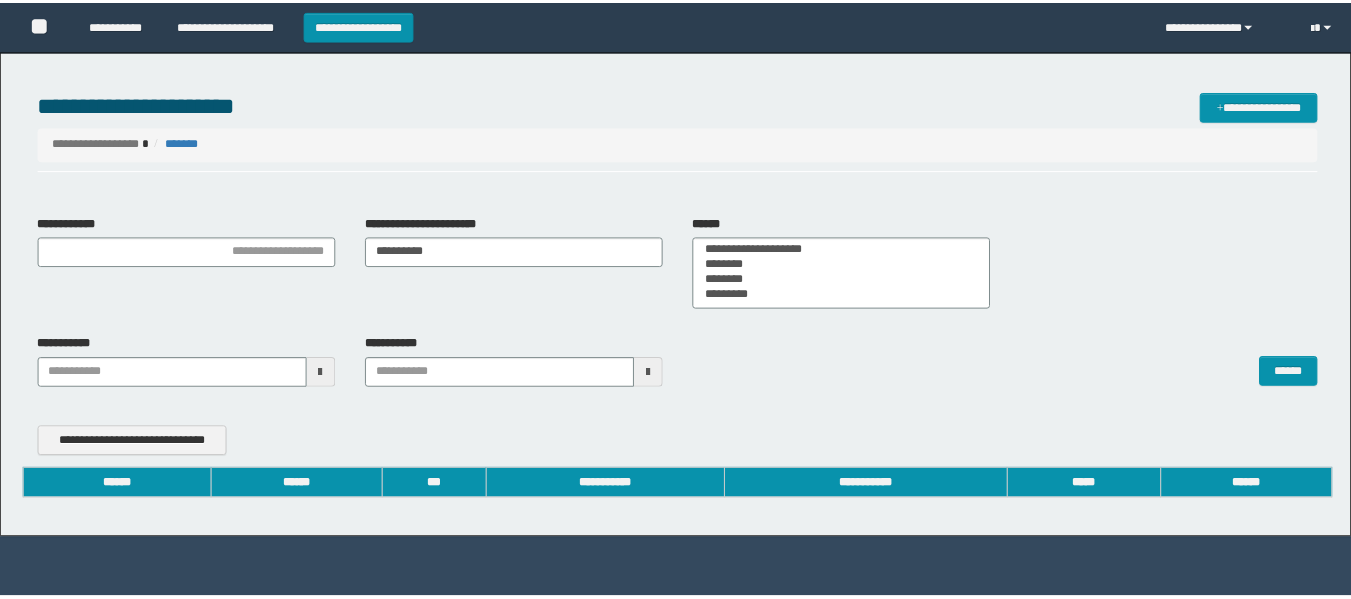 scroll, scrollTop: 0, scrollLeft: 0, axis: both 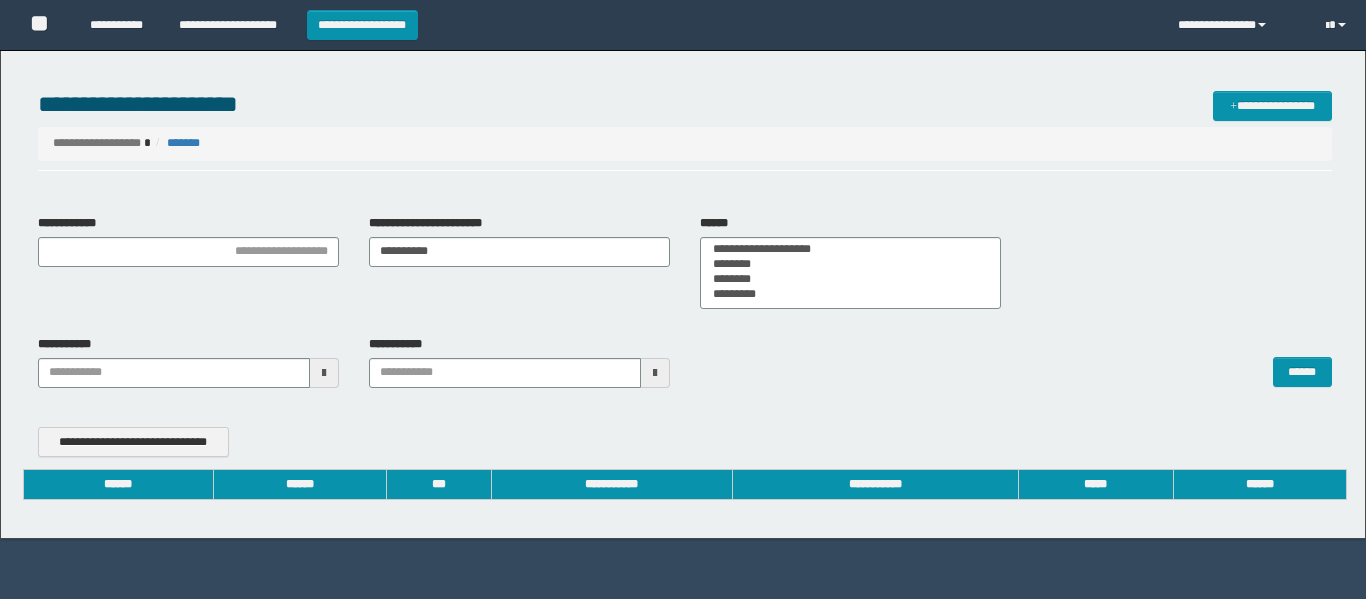 type 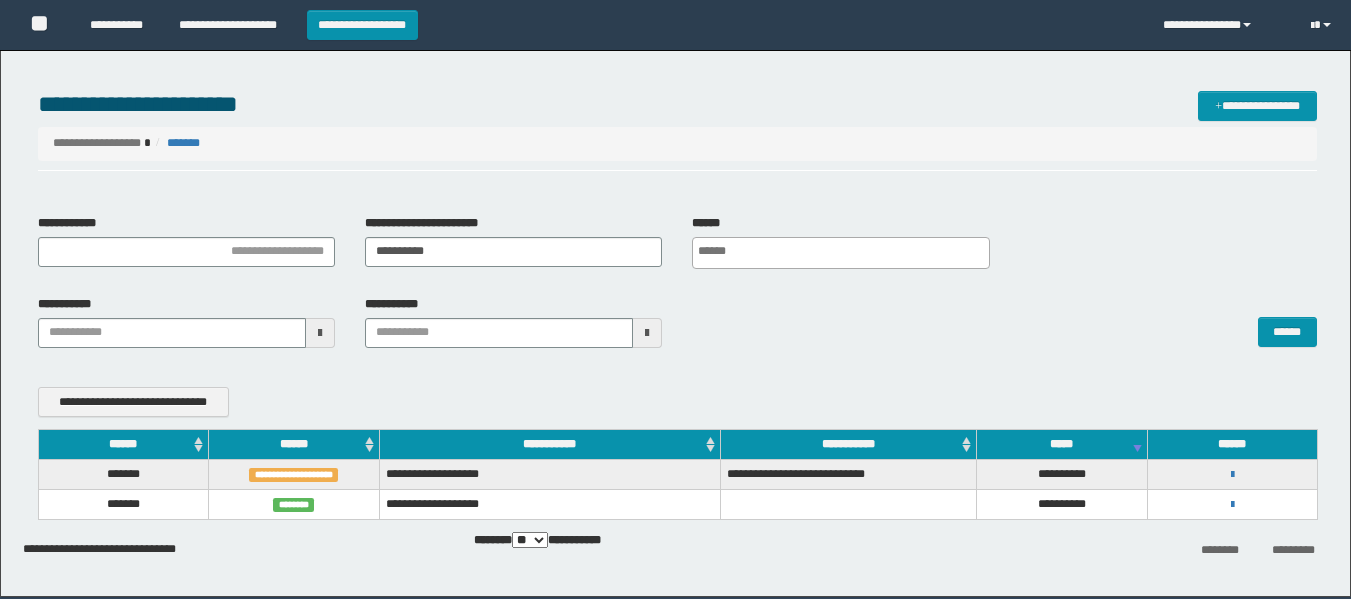 scroll, scrollTop: 0, scrollLeft: 0, axis: both 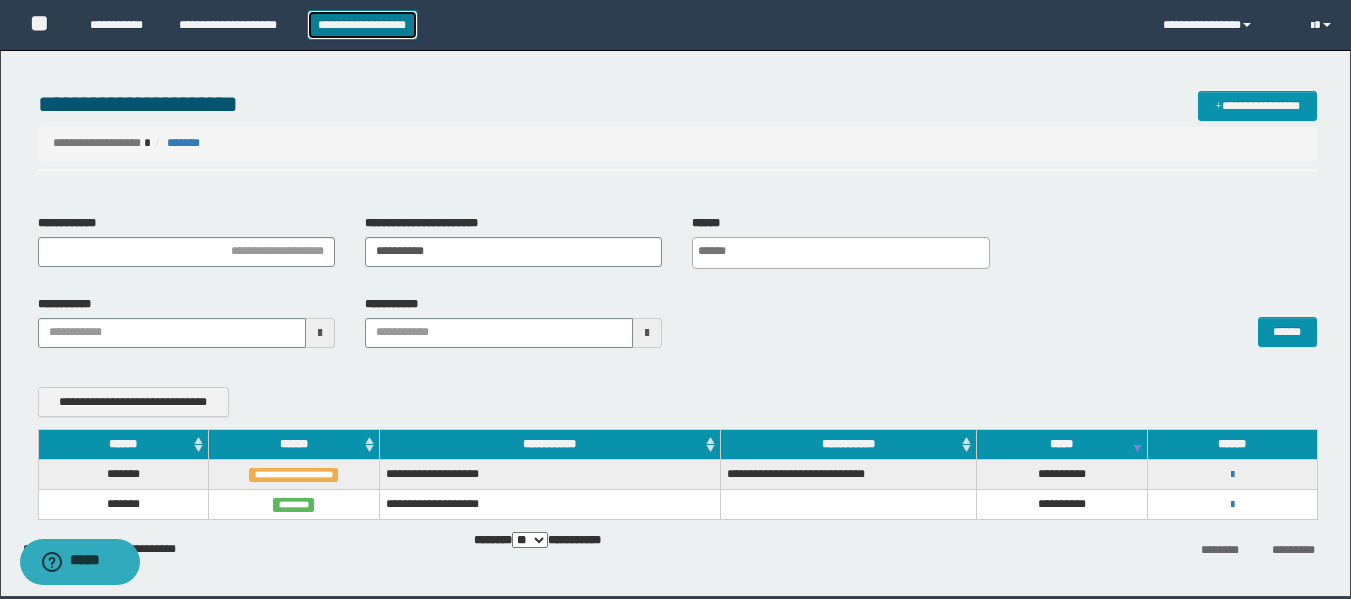 click on "**********" at bounding box center (362, 25) 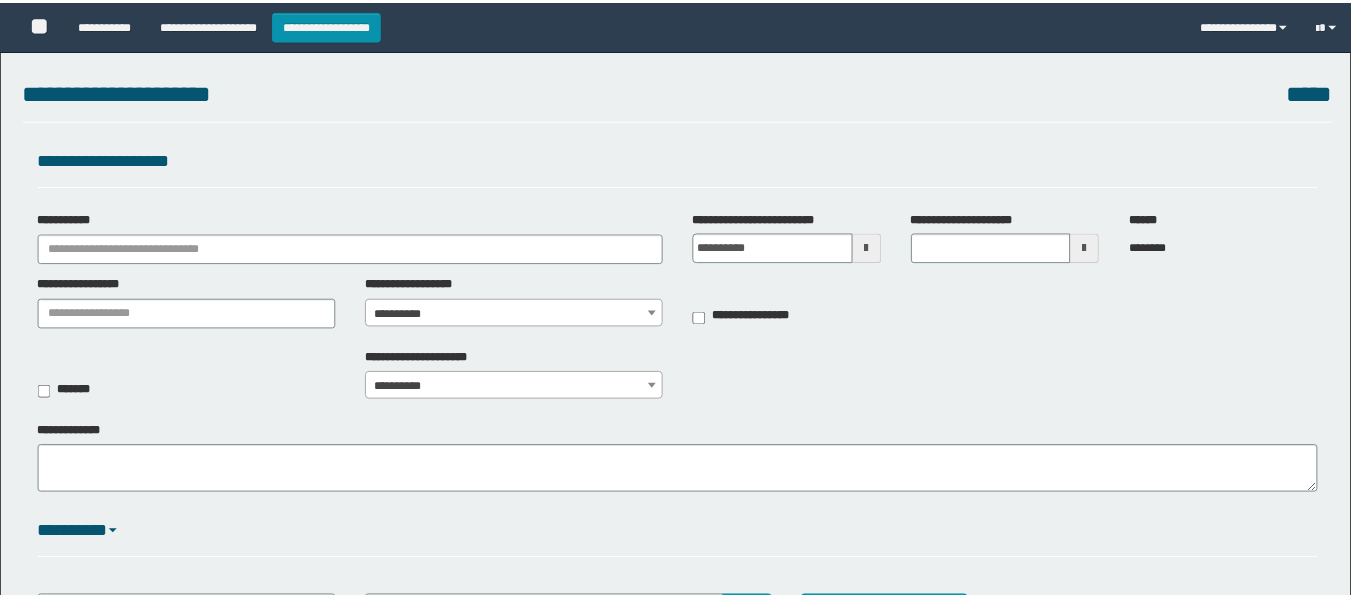 scroll, scrollTop: 0, scrollLeft: 0, axis: both 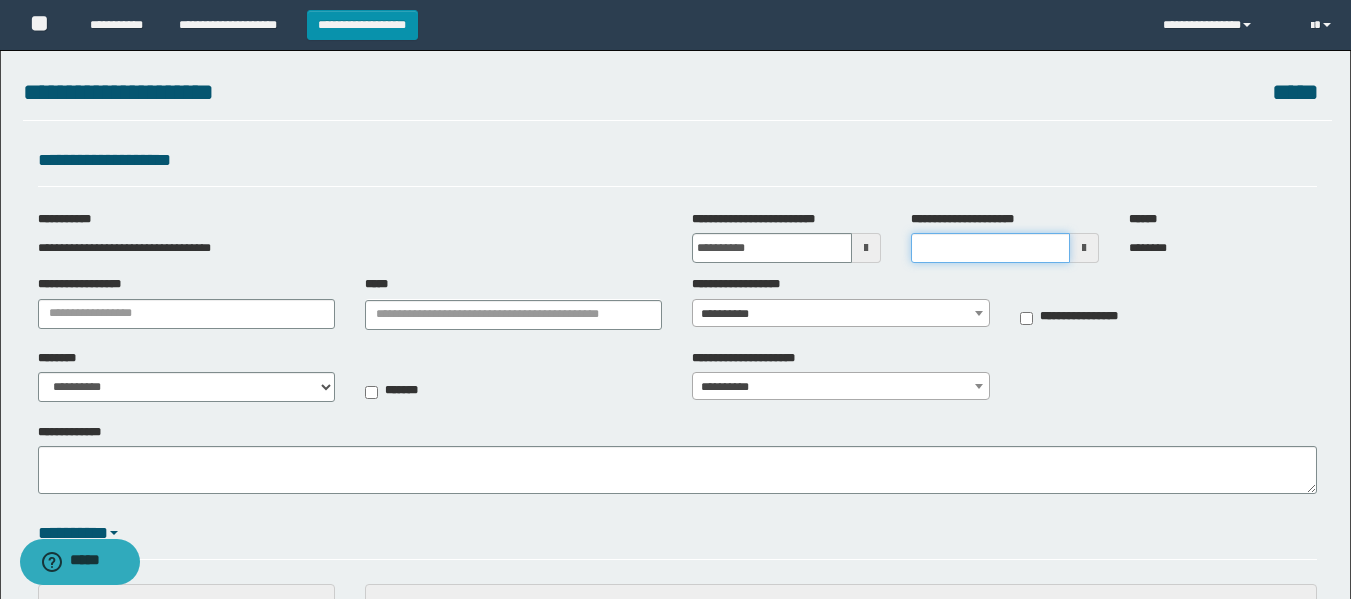 click on "**********" at bounding box center [990, 248] 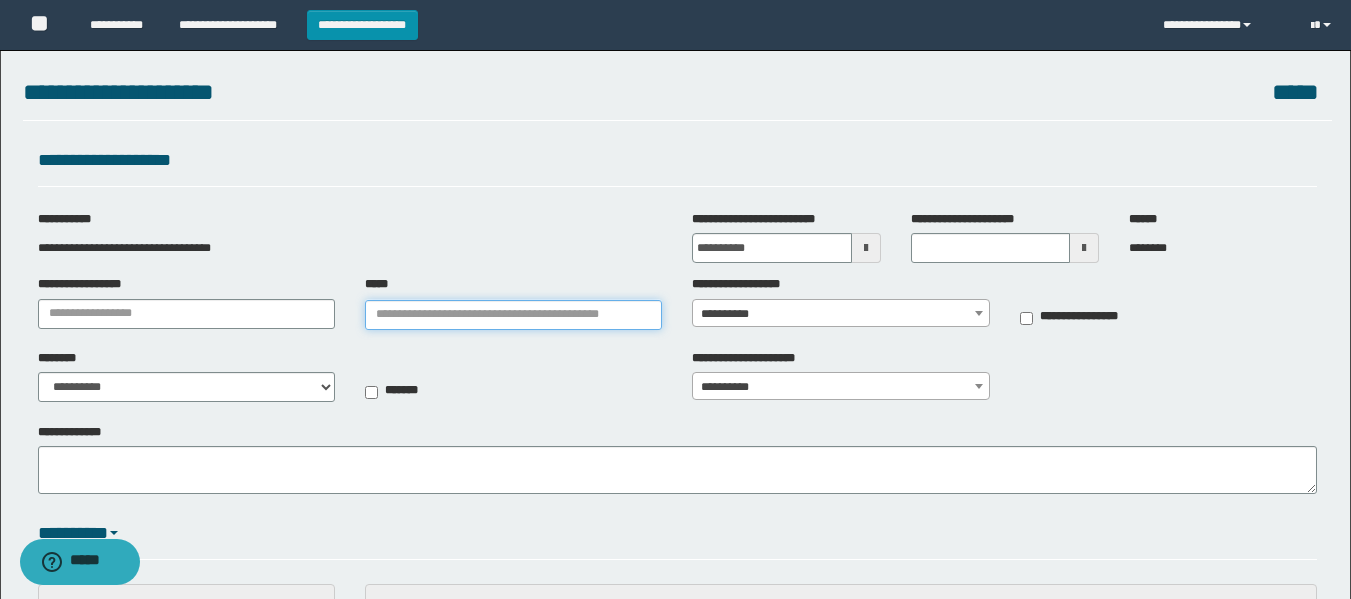 click on "*****" at bounding box center (513, 315) 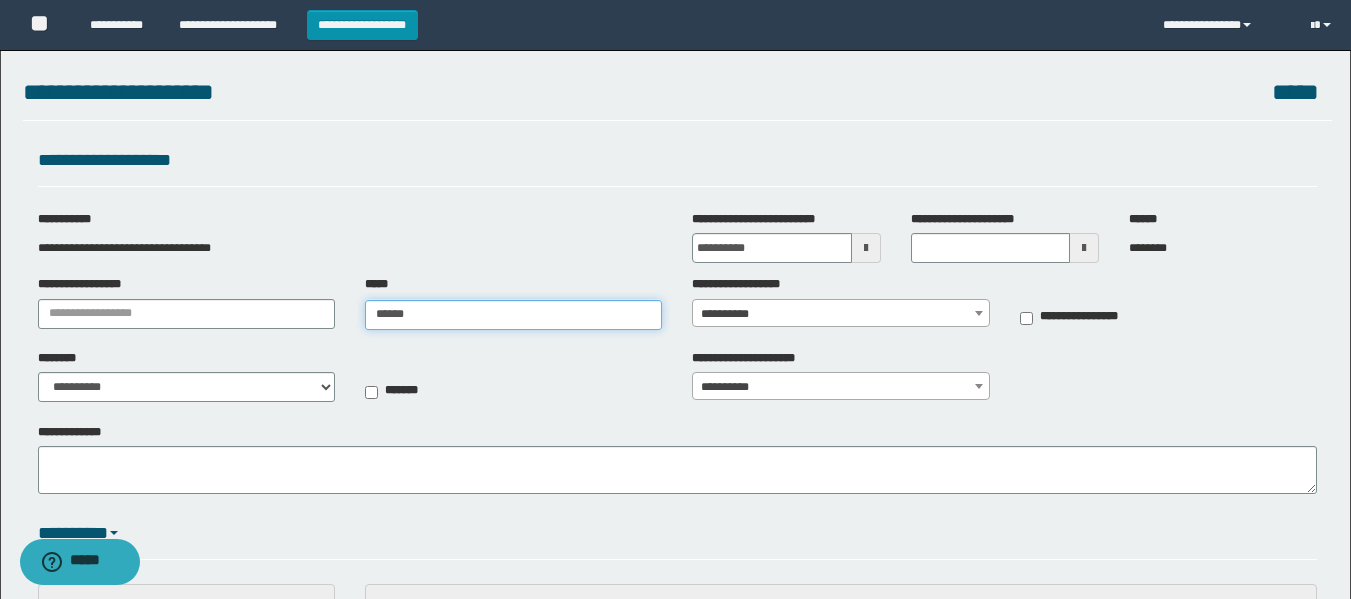 type on "*******" 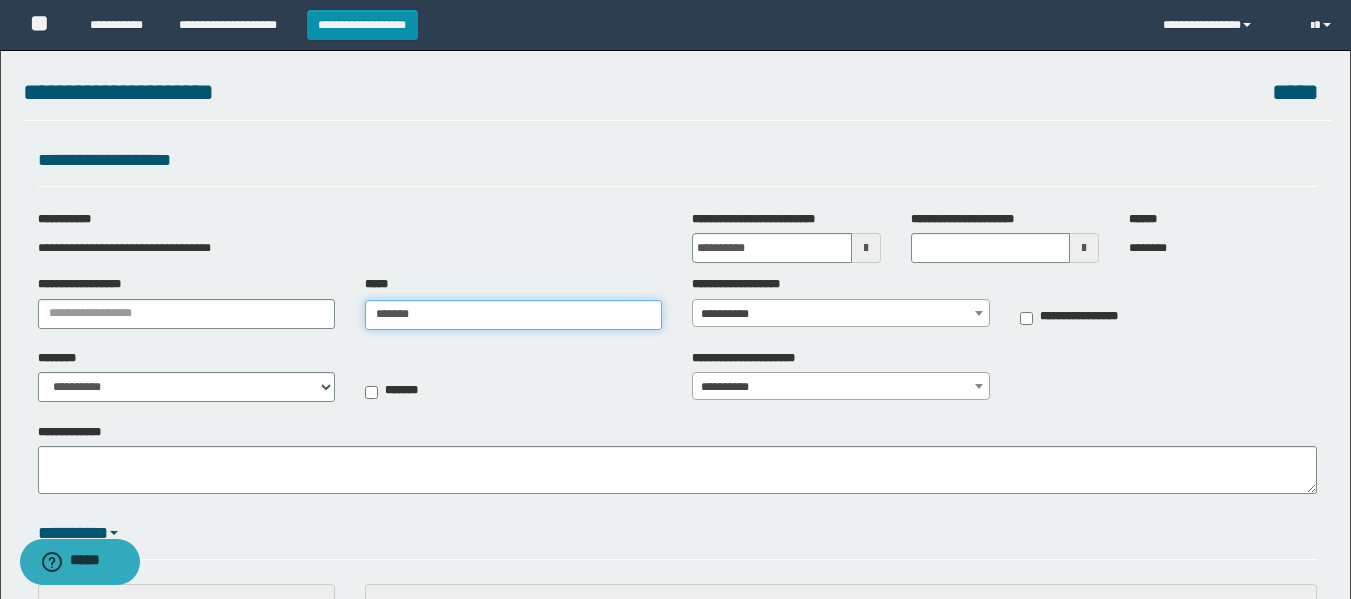 type on "*******" 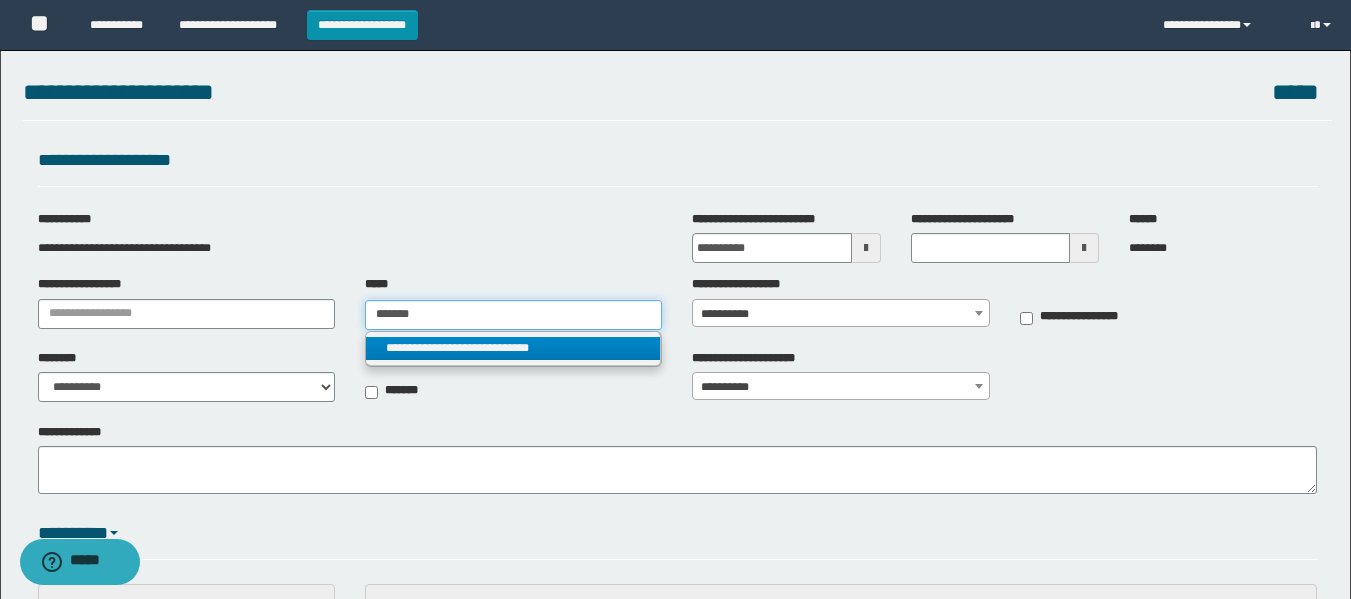 type on "*******" 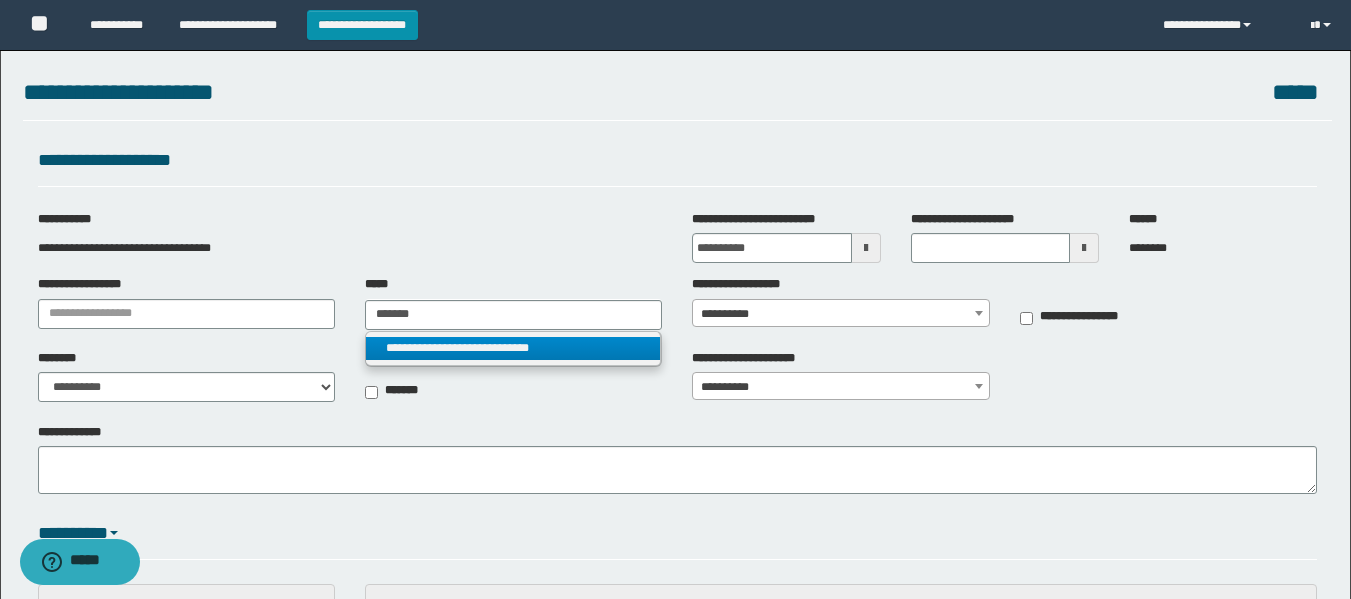 type 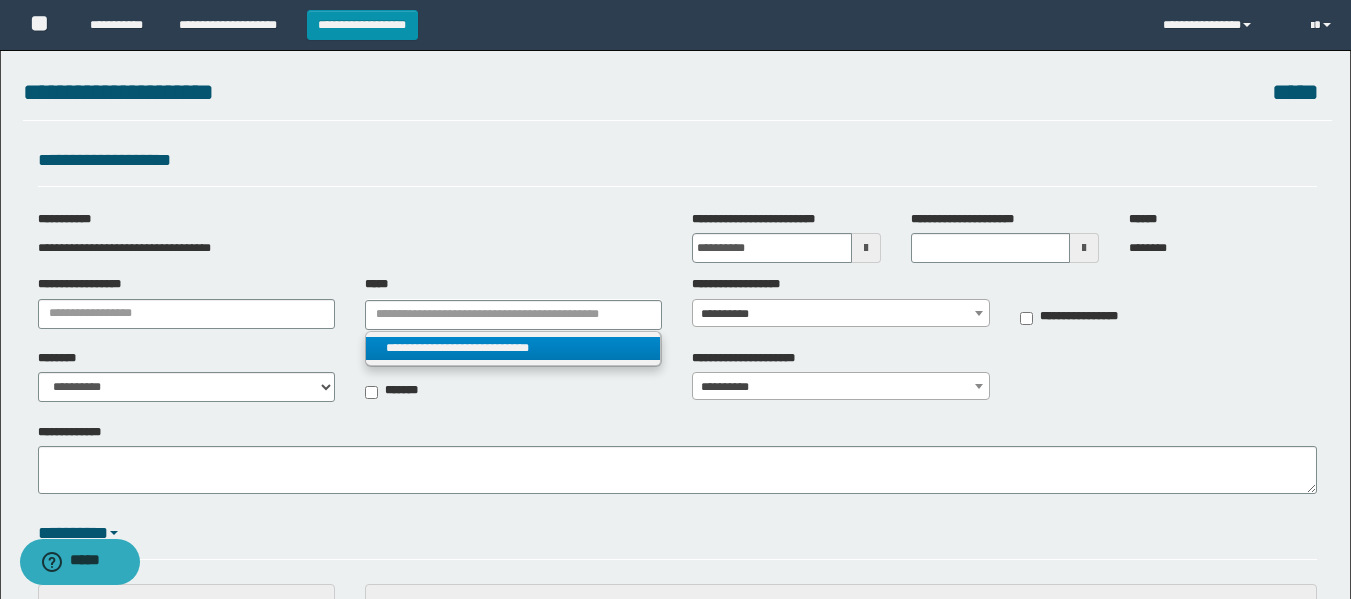 click on "**********" at bounding box center [513, 348] 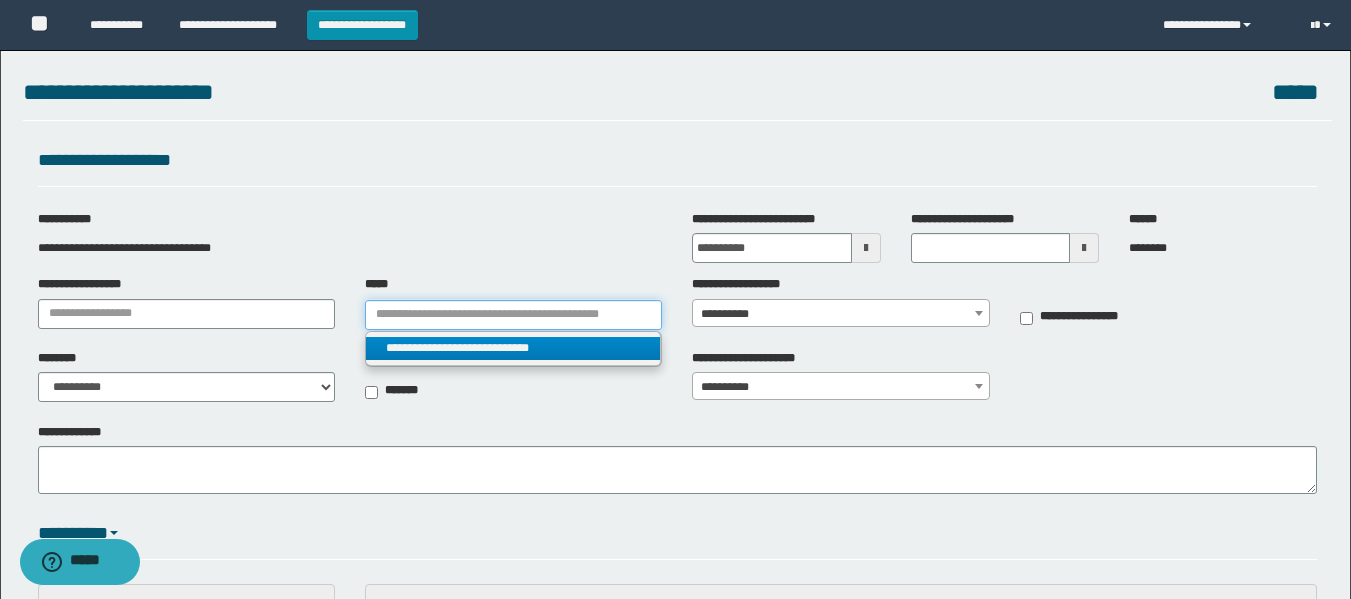 type 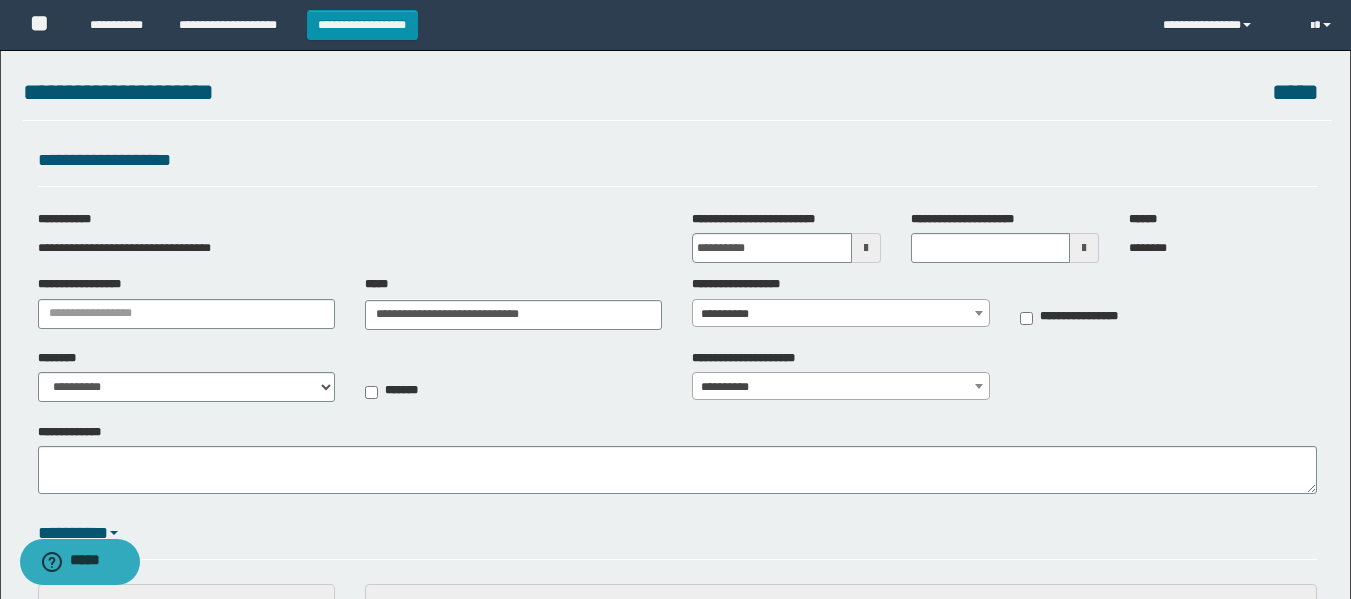 click on "**********" at bounding box center (840, 314) 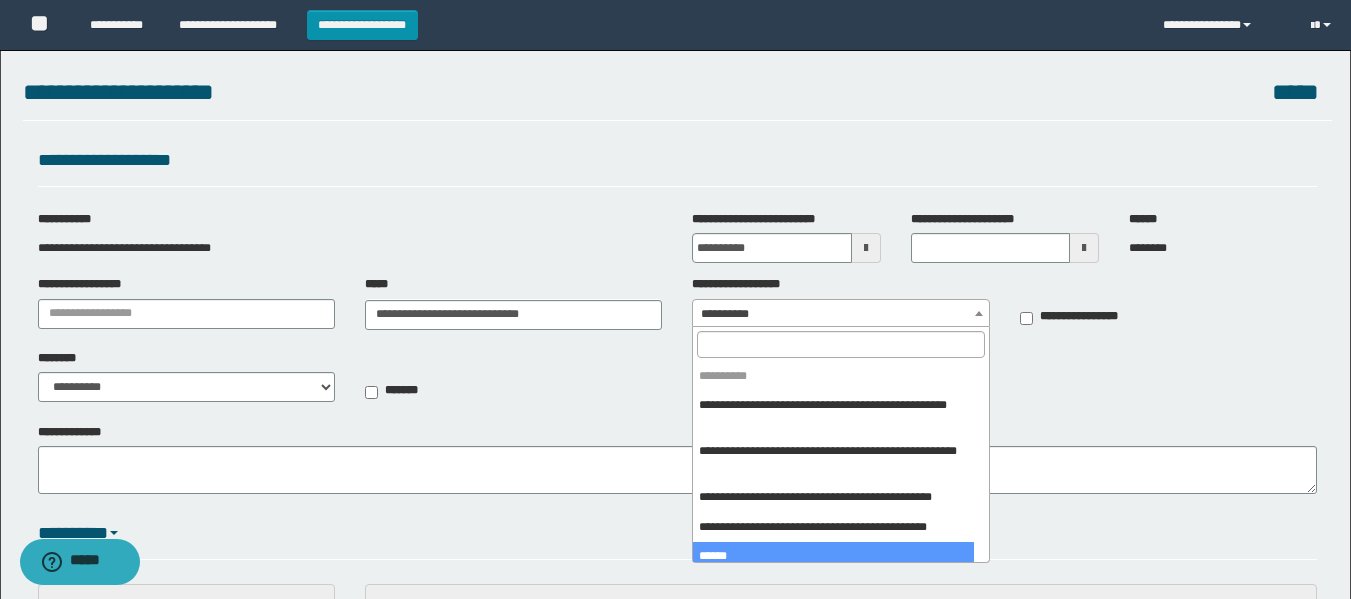 select on "***" 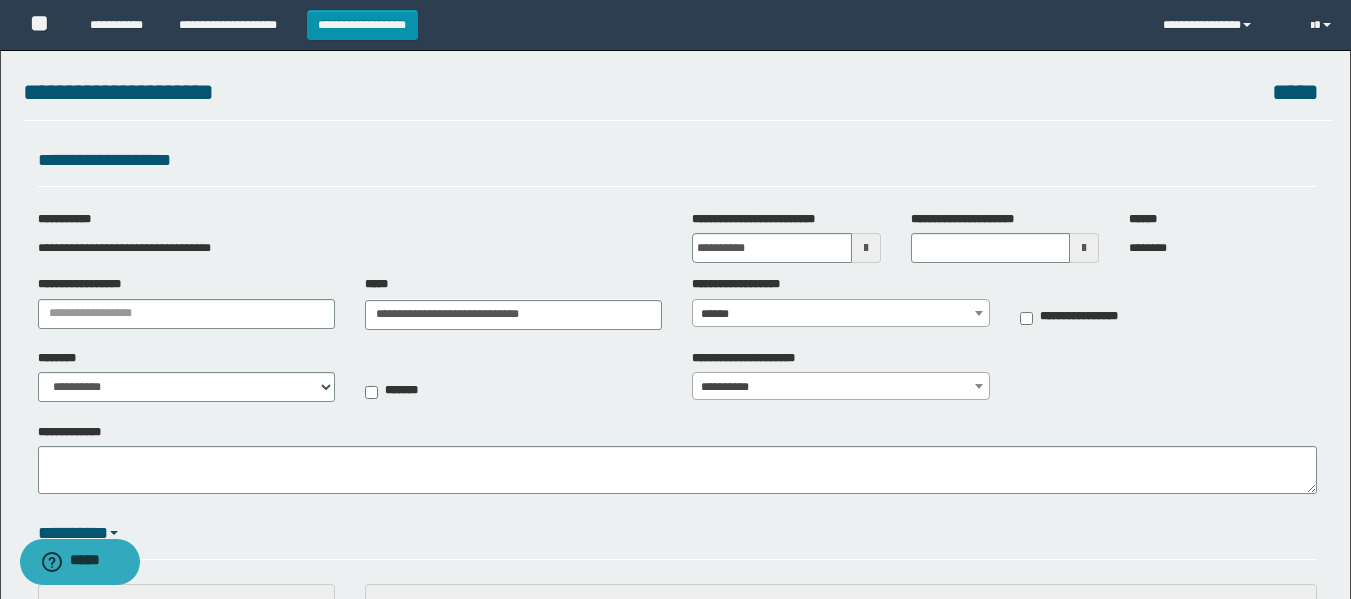 type on "**********" 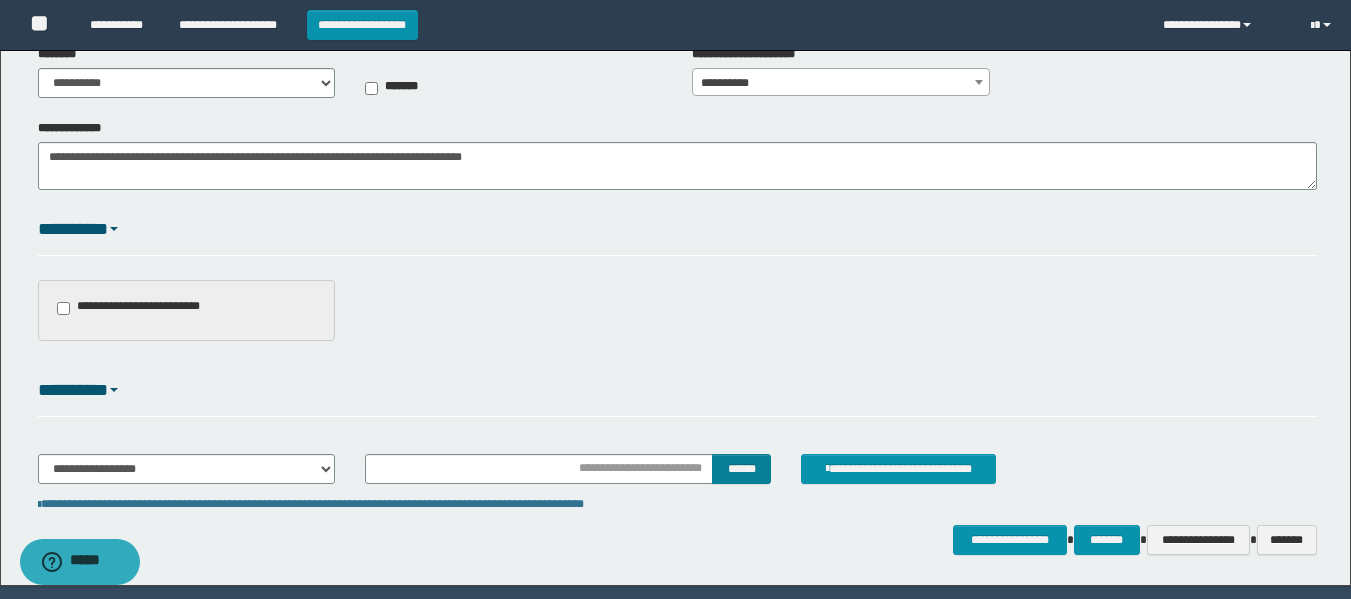 scroll, scrollTop: 365, scrollLeft: 0, axis: vertical 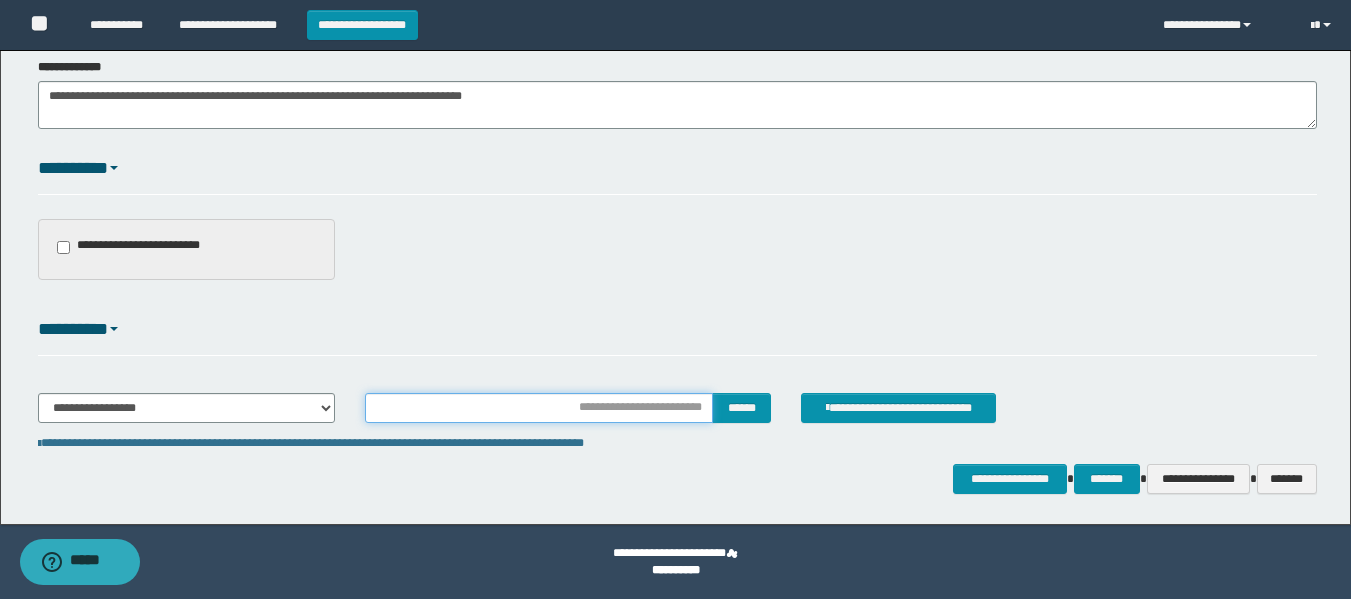 click at bounding box center (539, 408) 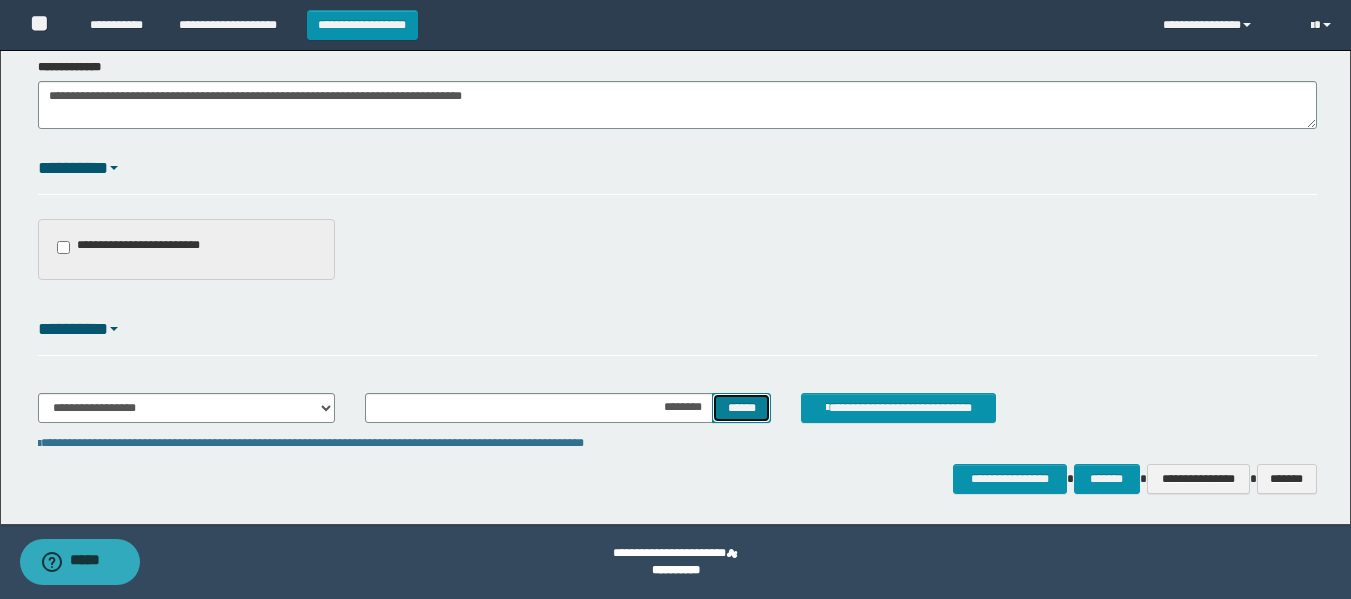click on "******" at bounding box center (741, 408) 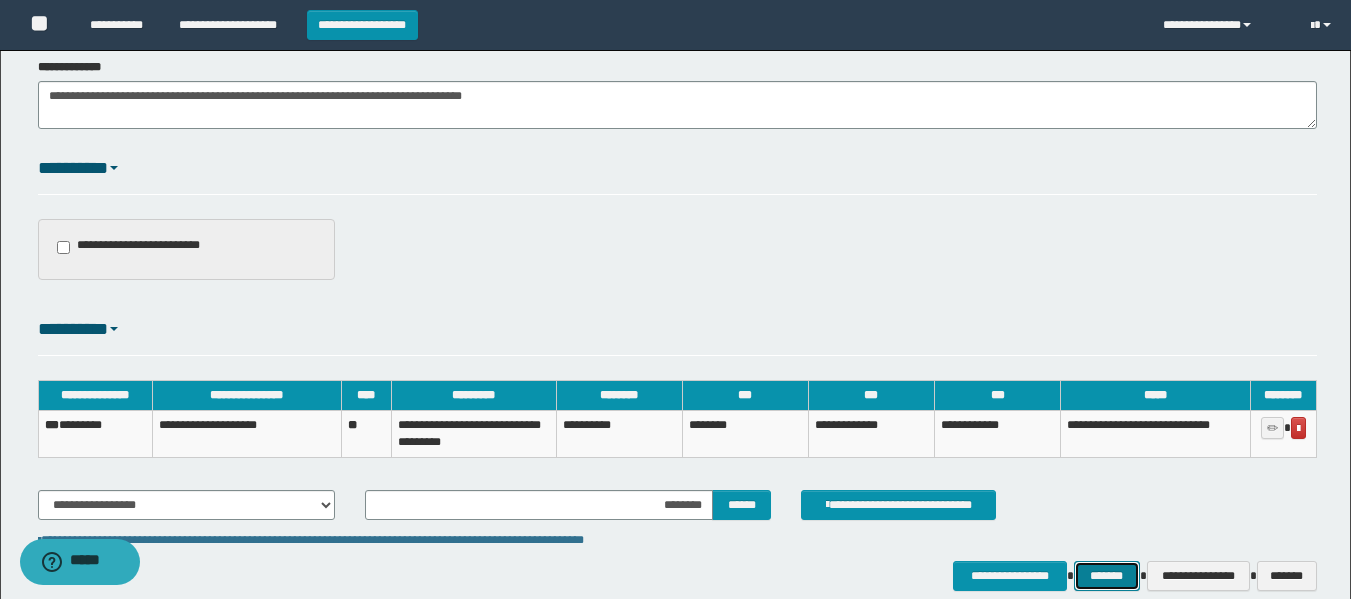 click on "*******" at bounding box center [1107, 576] 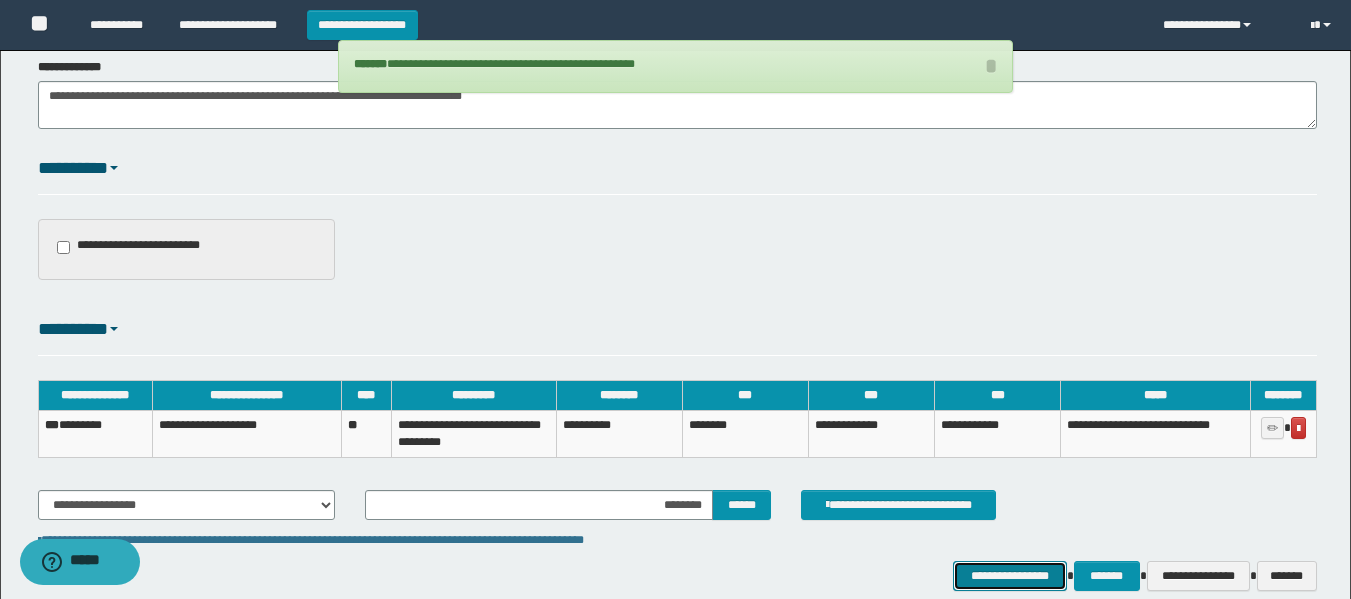 click on "**********" at bounding box center [1009, 576] 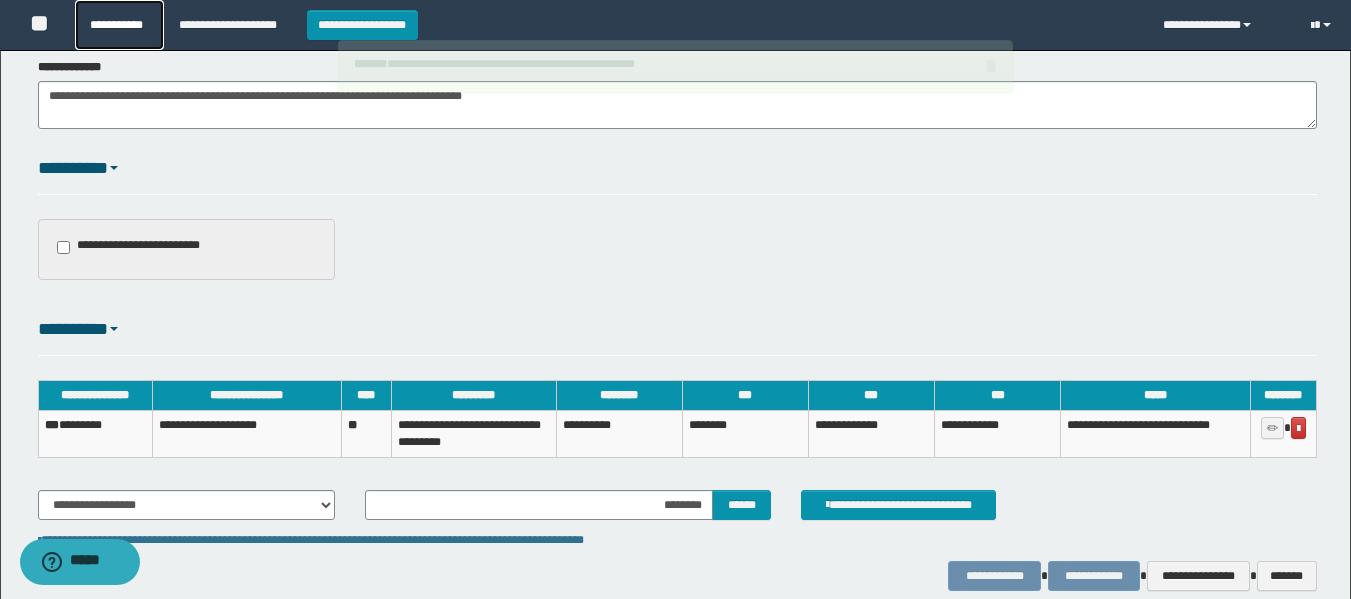 click on "**********" at bounding box center (119, 25) 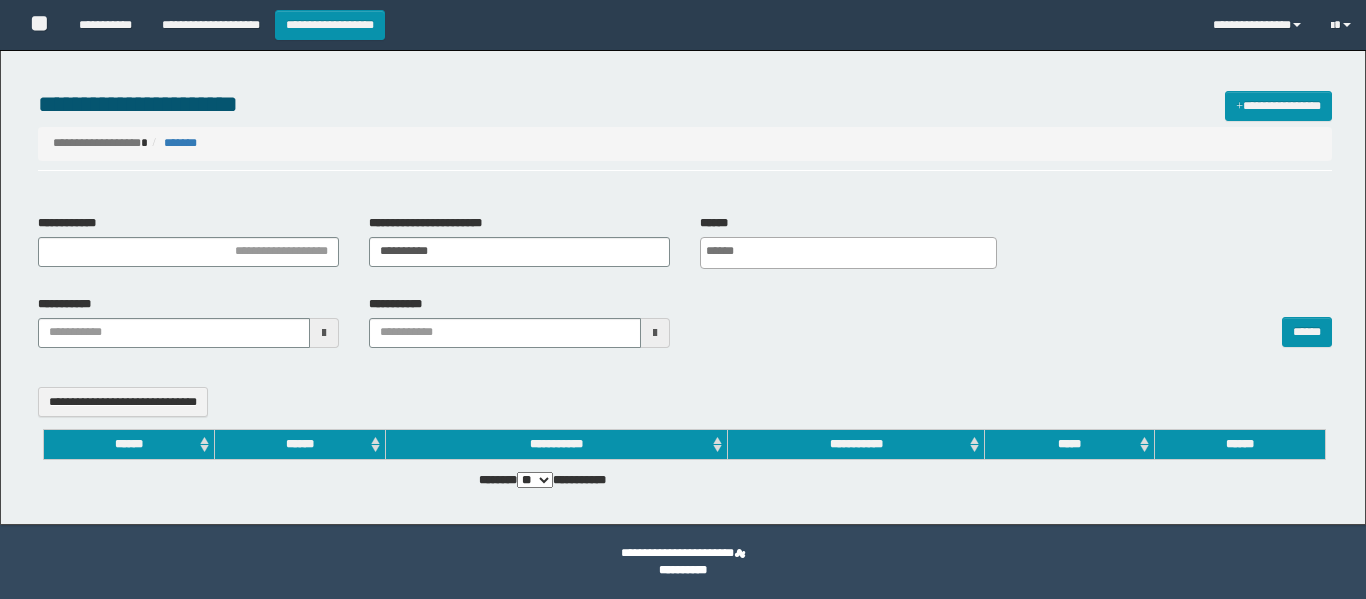 select 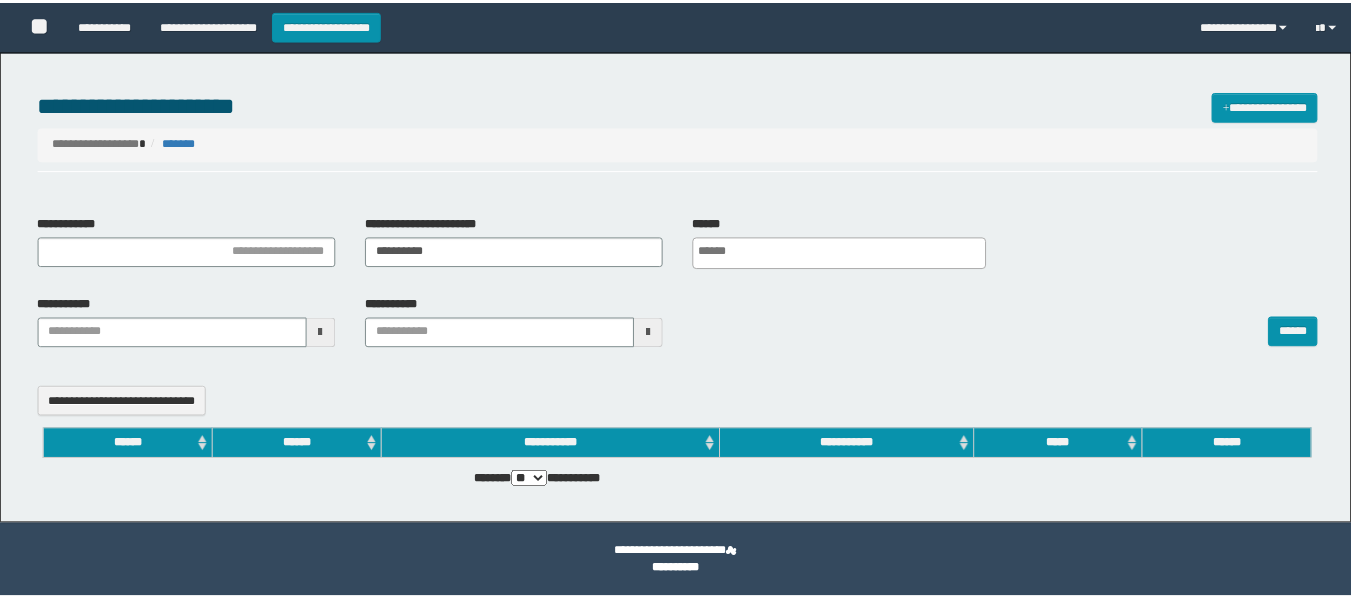 scroll, scrollTop: 0, scrollLeft: 0, axis: both 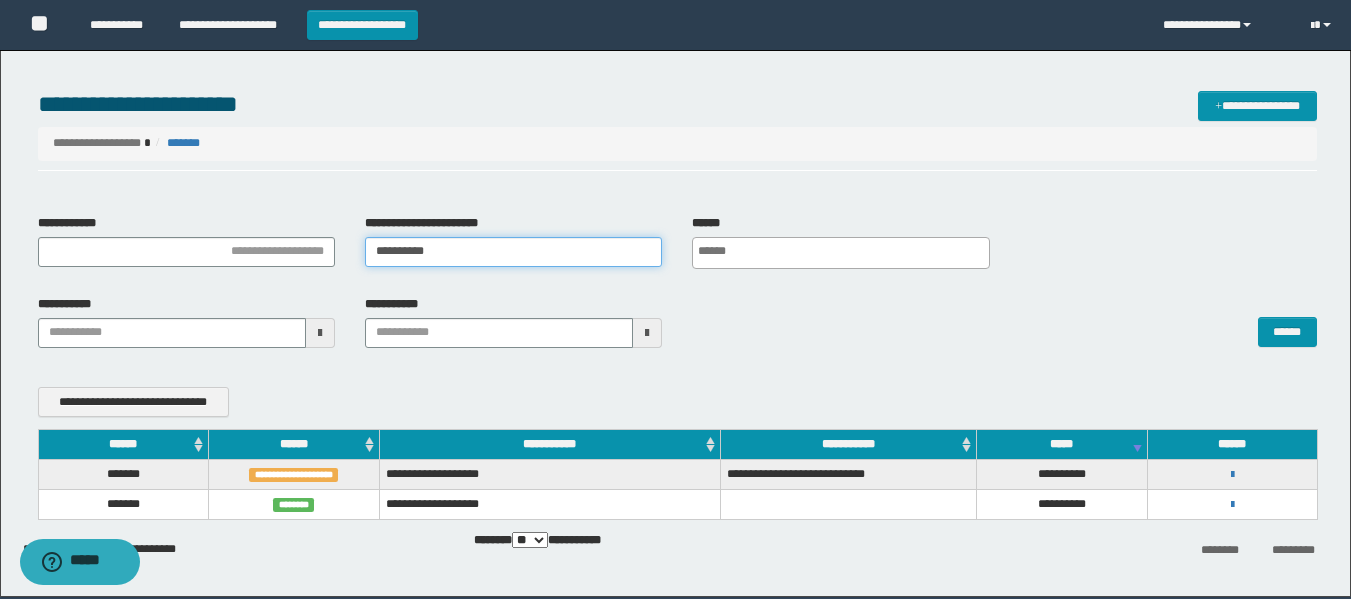 drag, startPoint x: 505, startPoint y: 249, endPoint x: 178, endPoint y: 241, distance: 327.09784 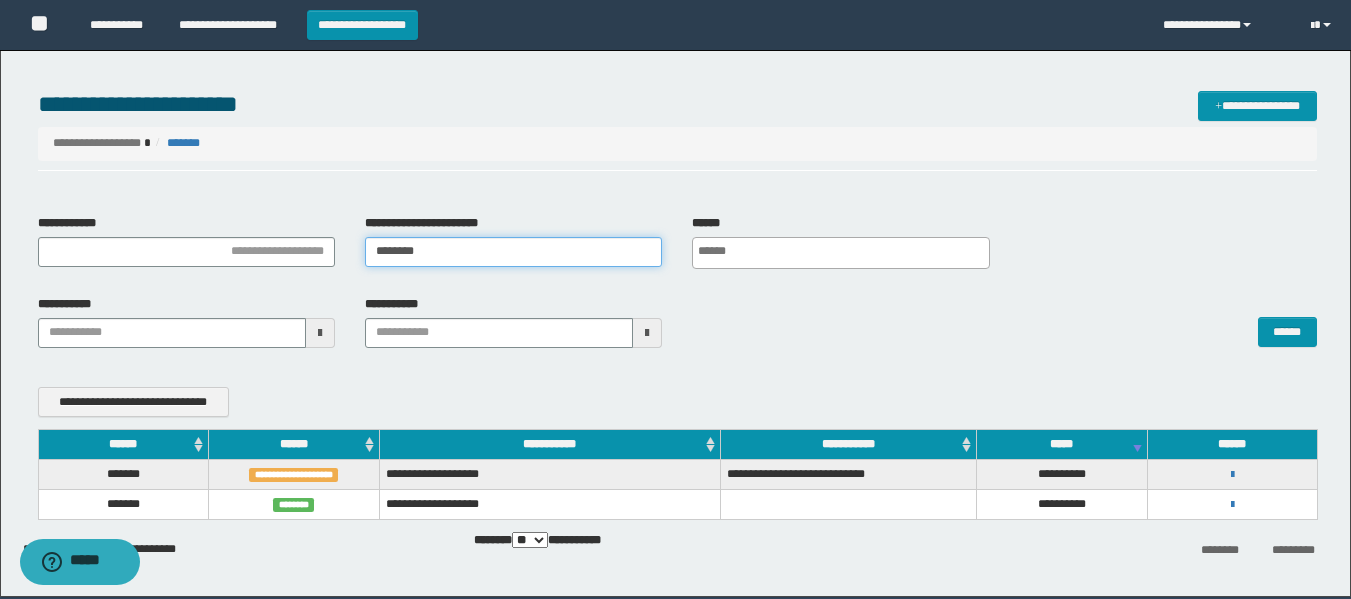 type on "********" 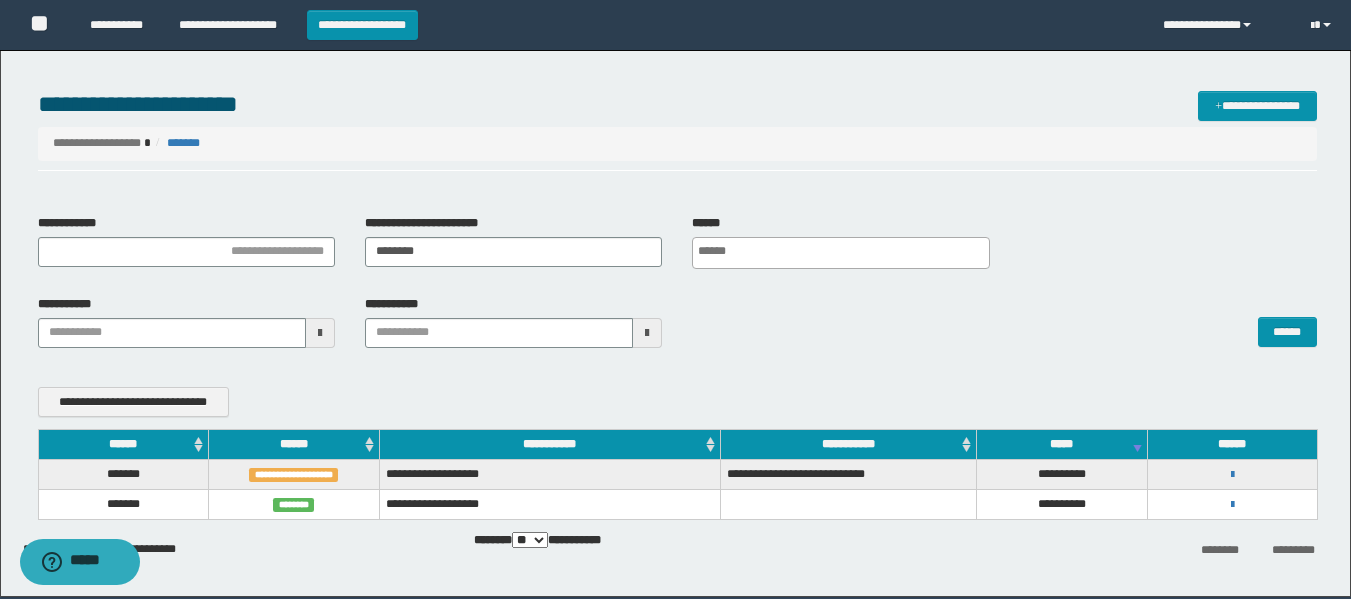 scroll, scrollTop: 0, scrollLeft: 5, axis: horizontal 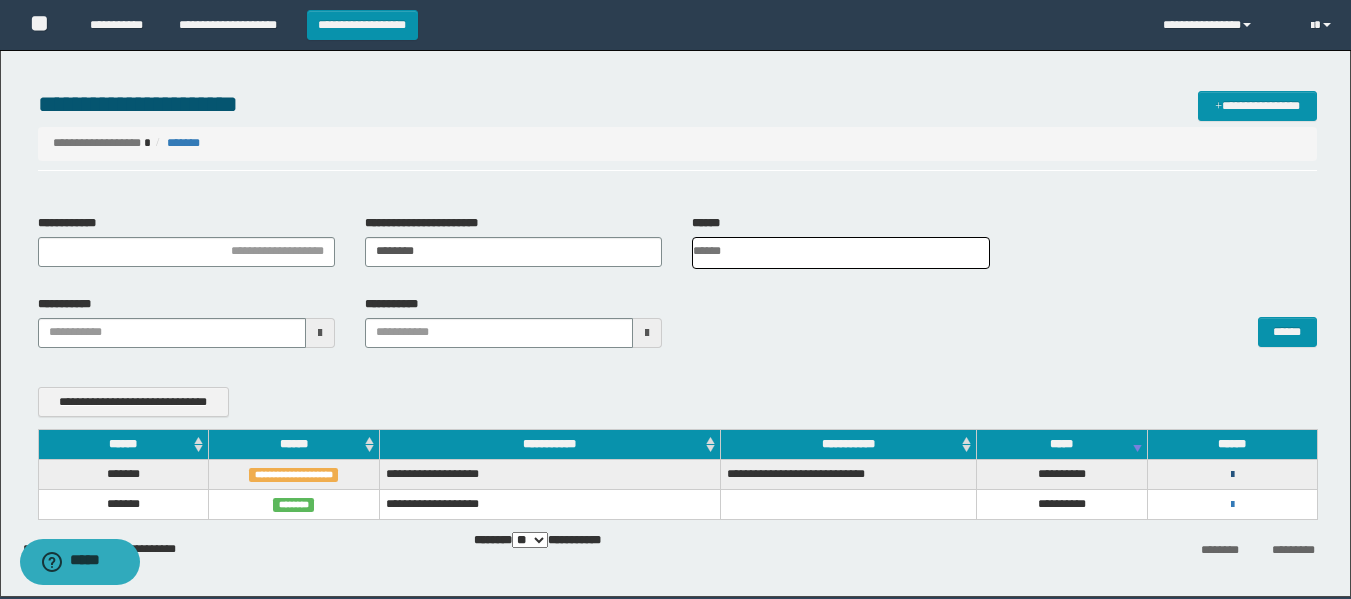 click at bounding box center [1232, 475] 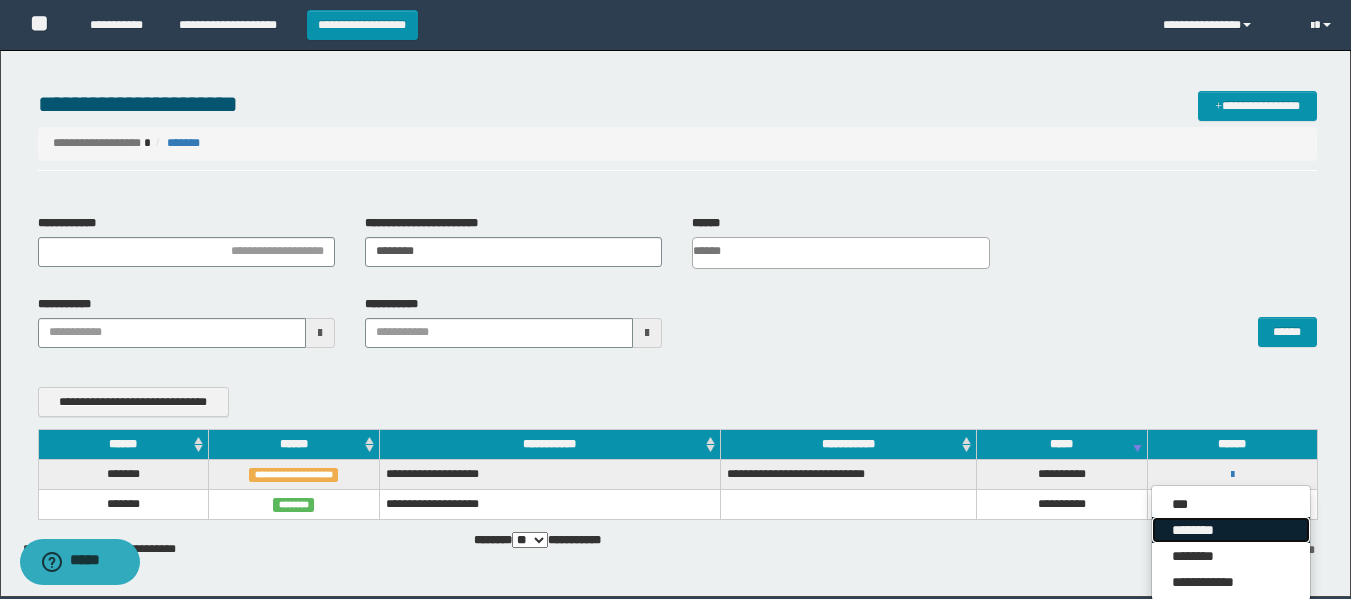 click on "********" at bounding box center (1231, 530) 